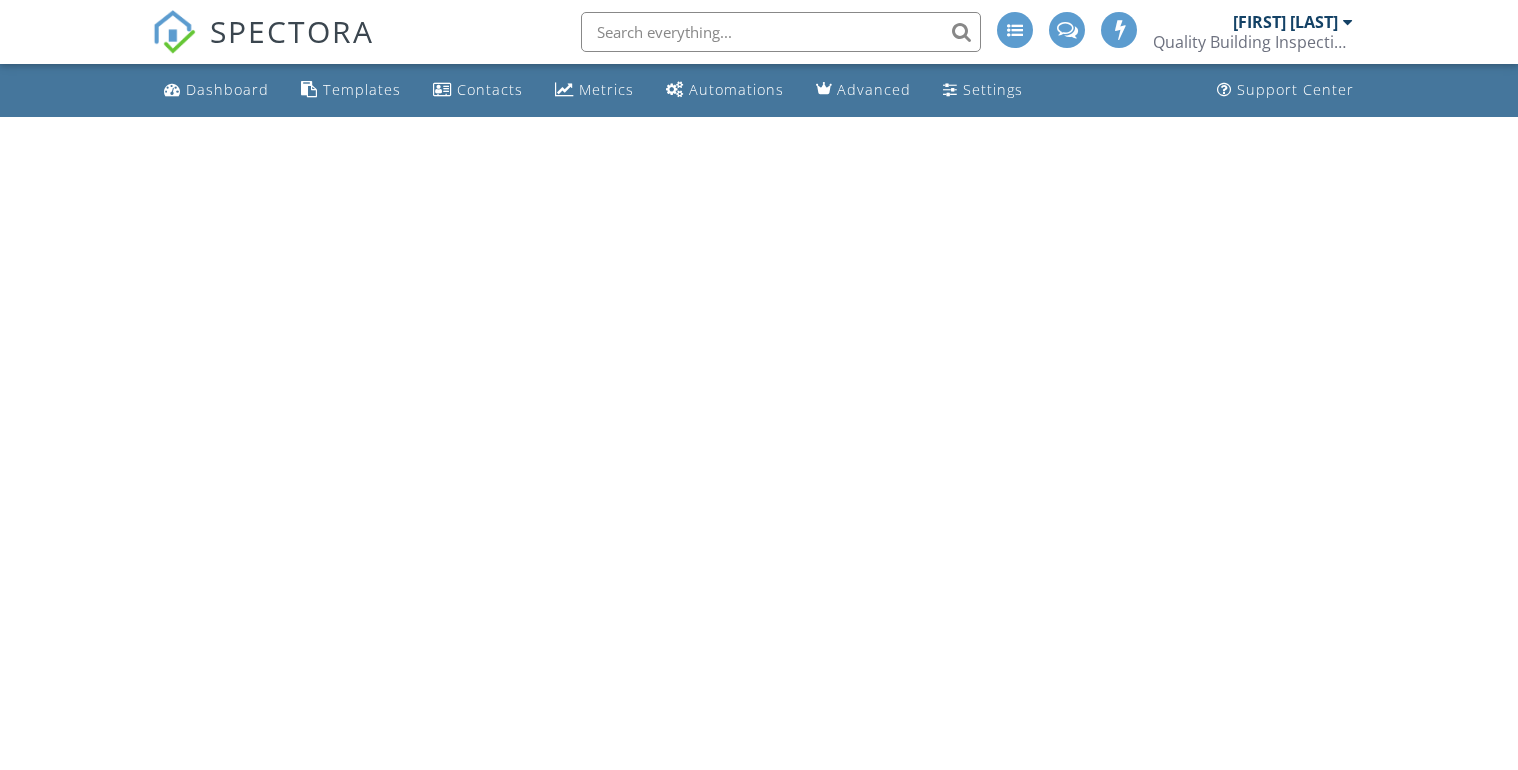 scroll, scrollTop: 0, scrollLeft: 0, axis: both 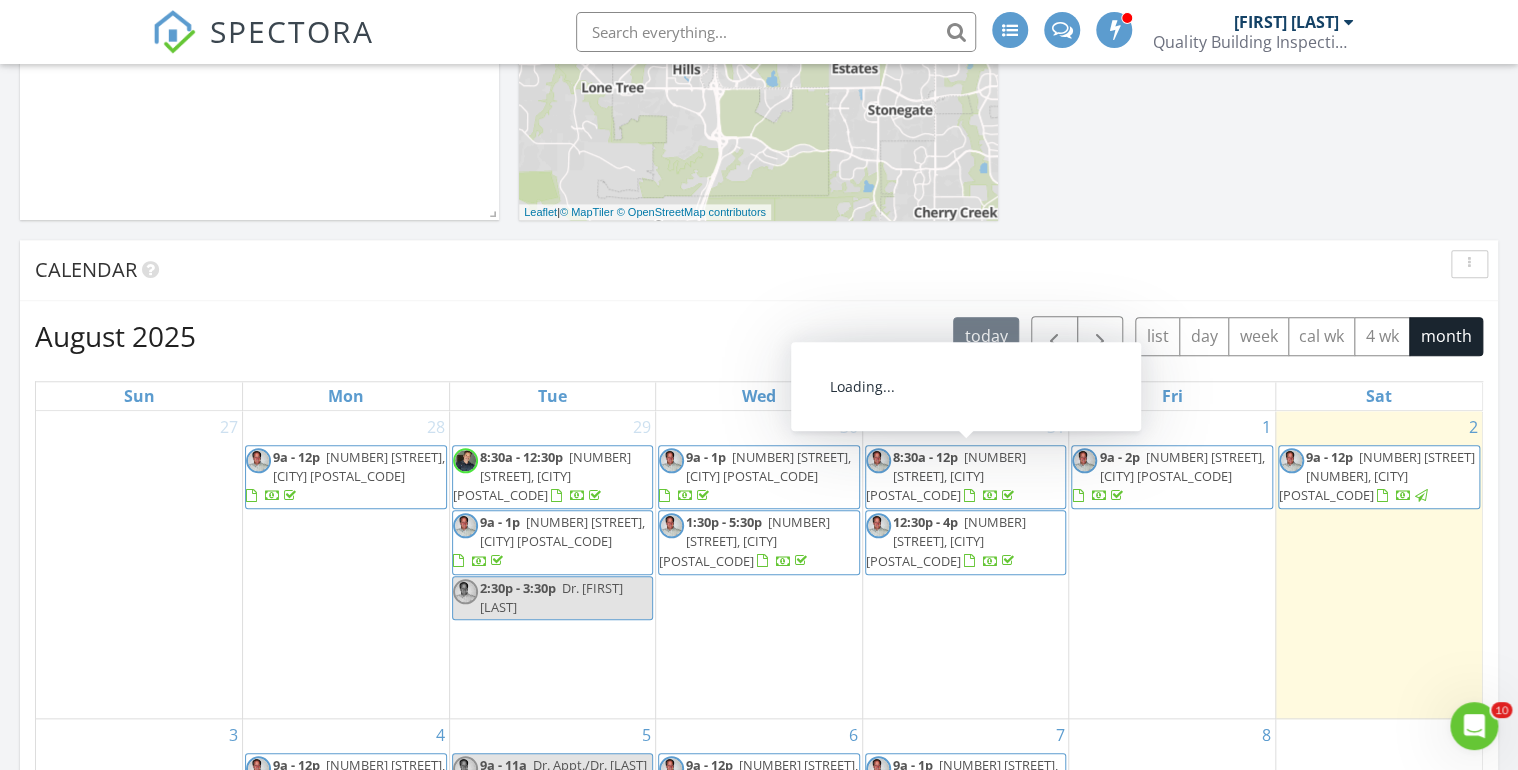 click on "8:30a - 12p
1865 Ward Ct, Lakewood 80215" at bounding box center (966, 477) 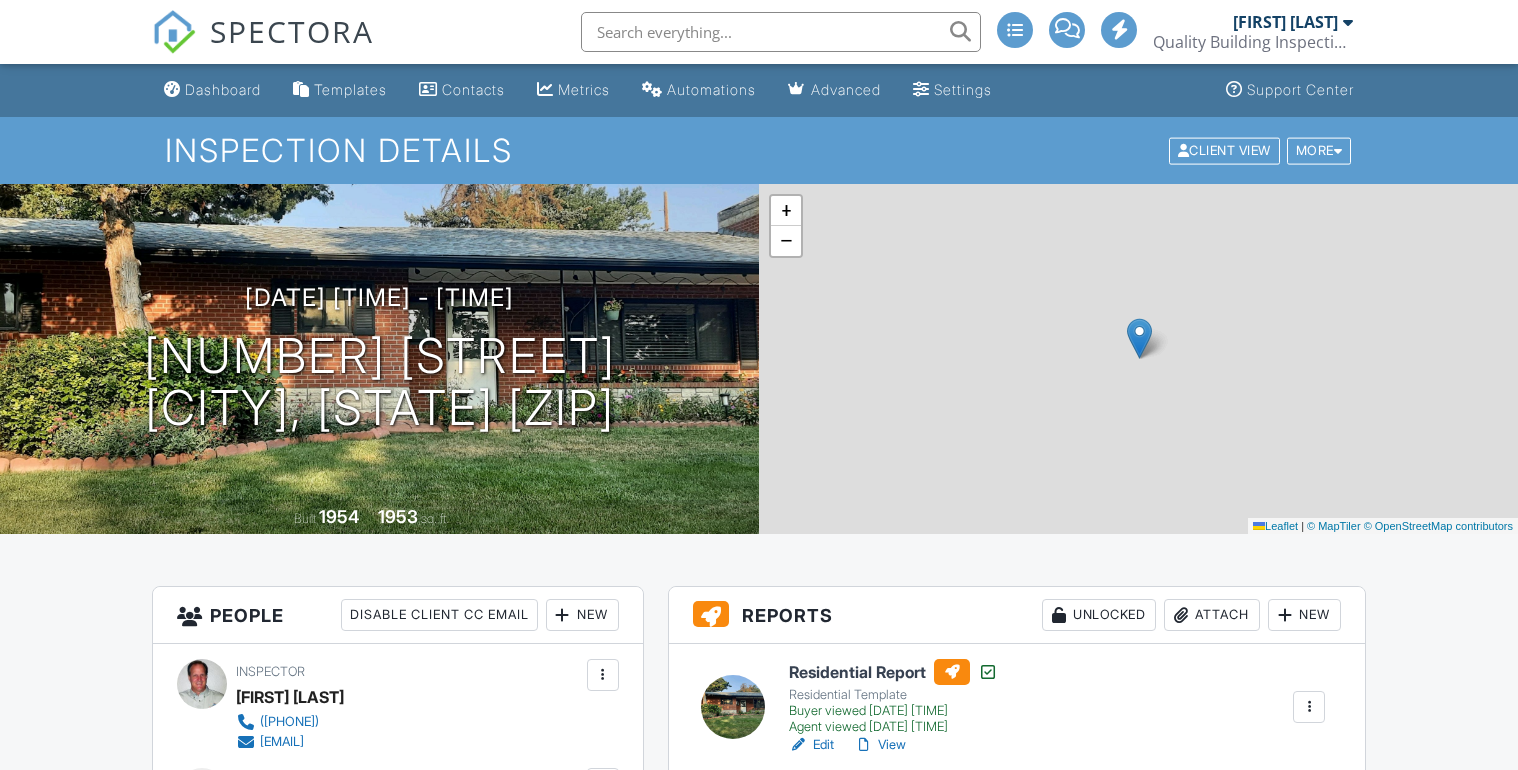 scroll, scrollTop: 480, scrollLeft: 0, axis: vertical 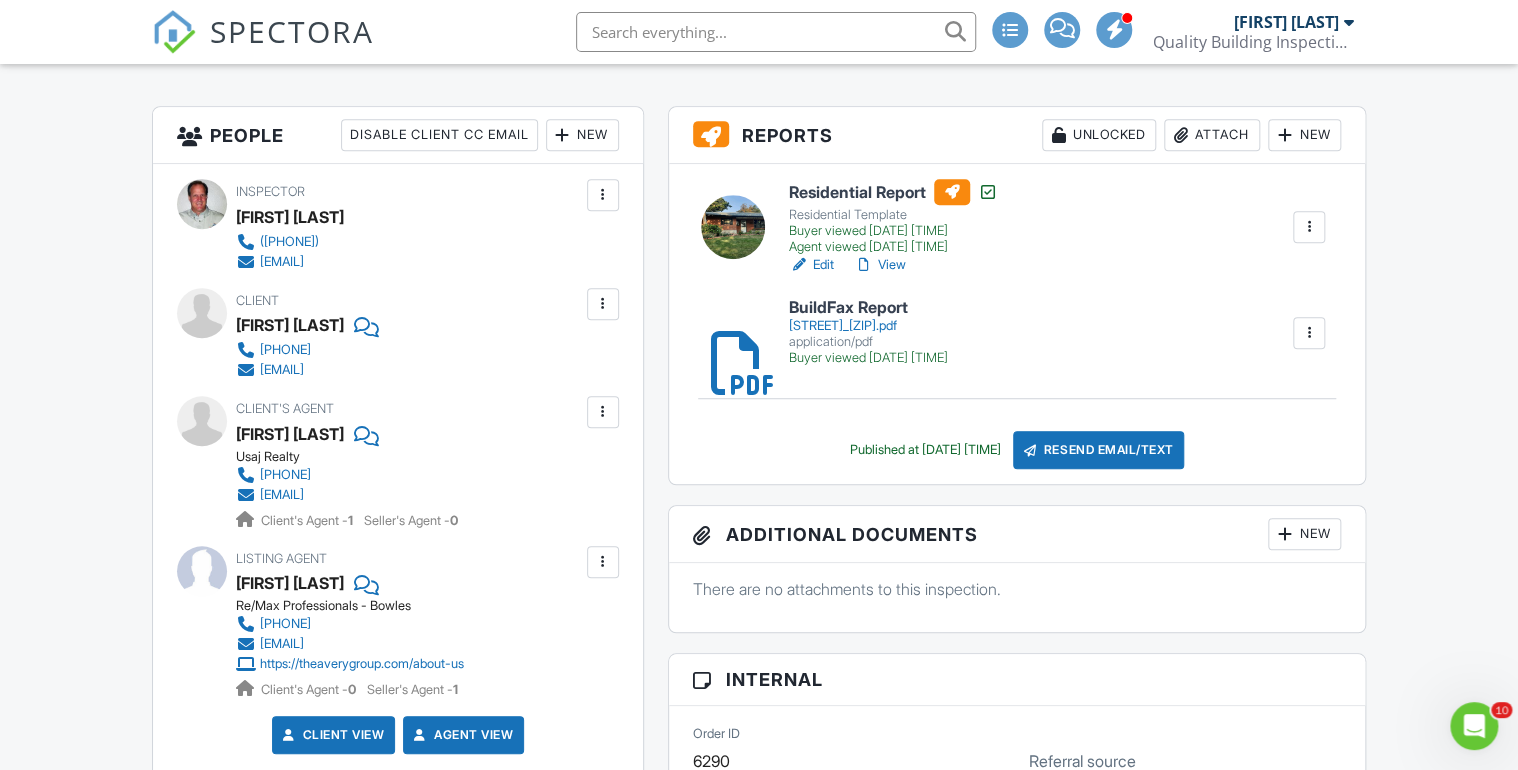 drag, startPoint x: 308, startPoint y: 349, endPoint x: 494, endPoint y: 312, distance: 189.64441 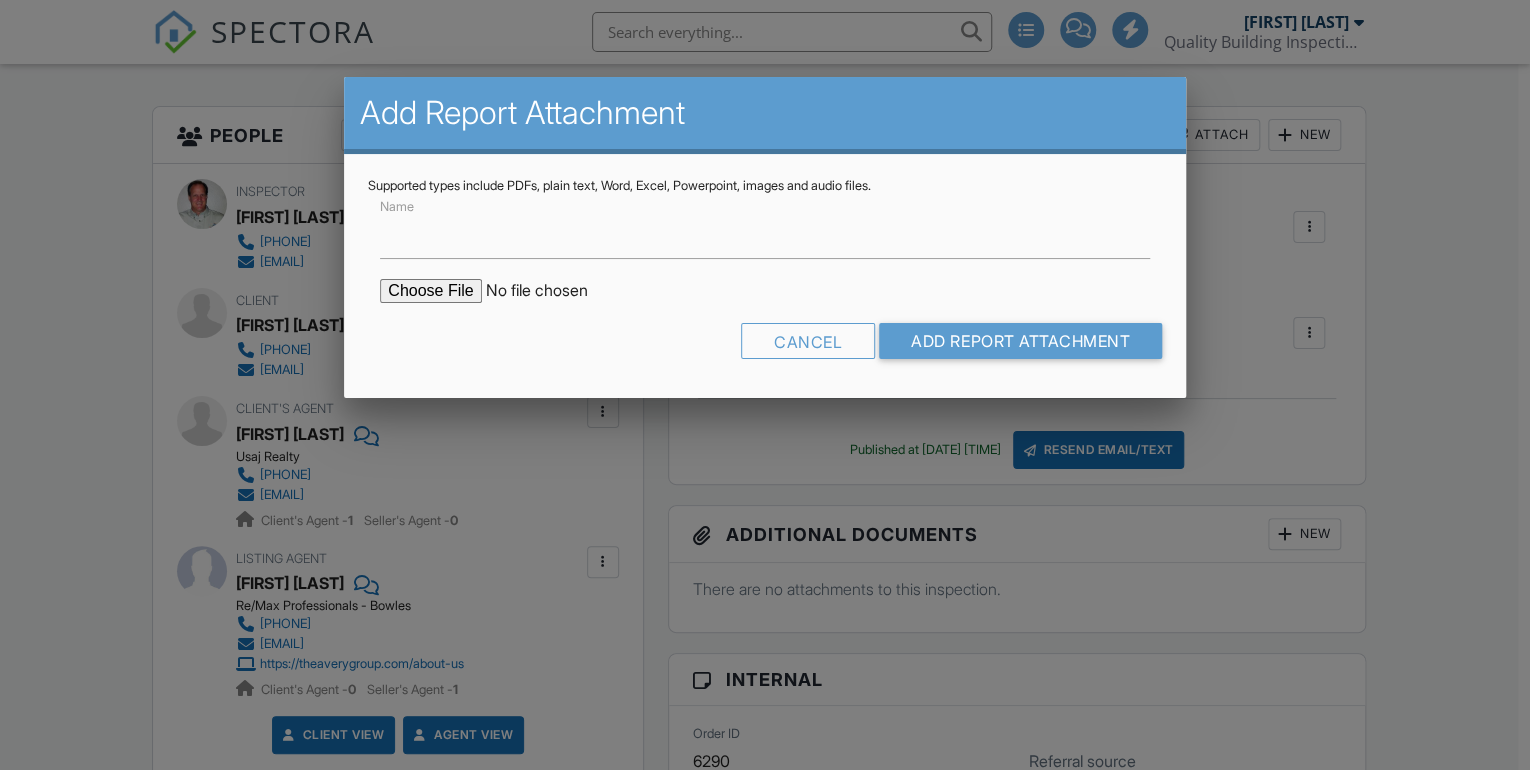 scroll, scrollTop: 480, scrollLeft: 0, axis: vertical 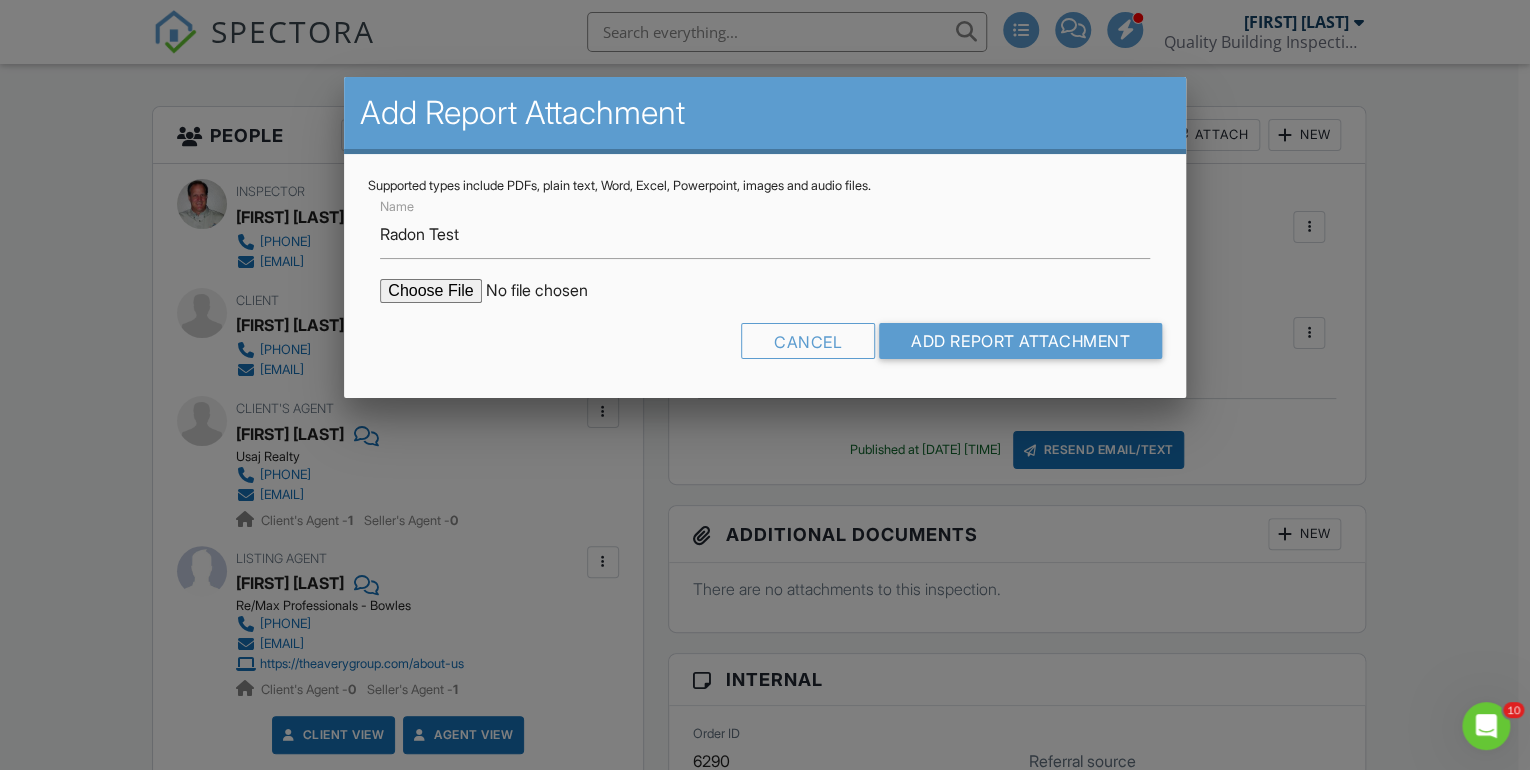 type on "Radon Test" 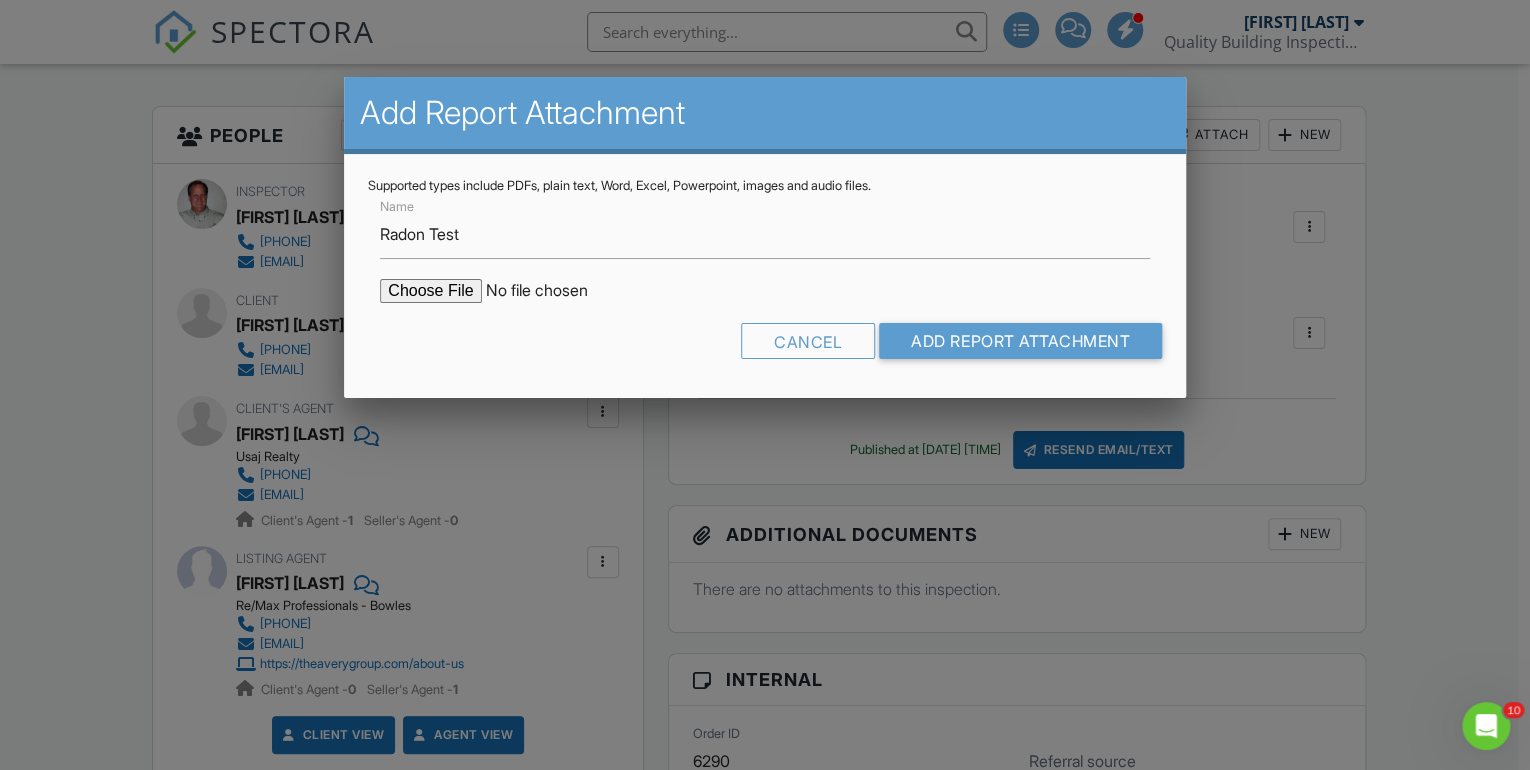 click at bounding box center [550, 291] 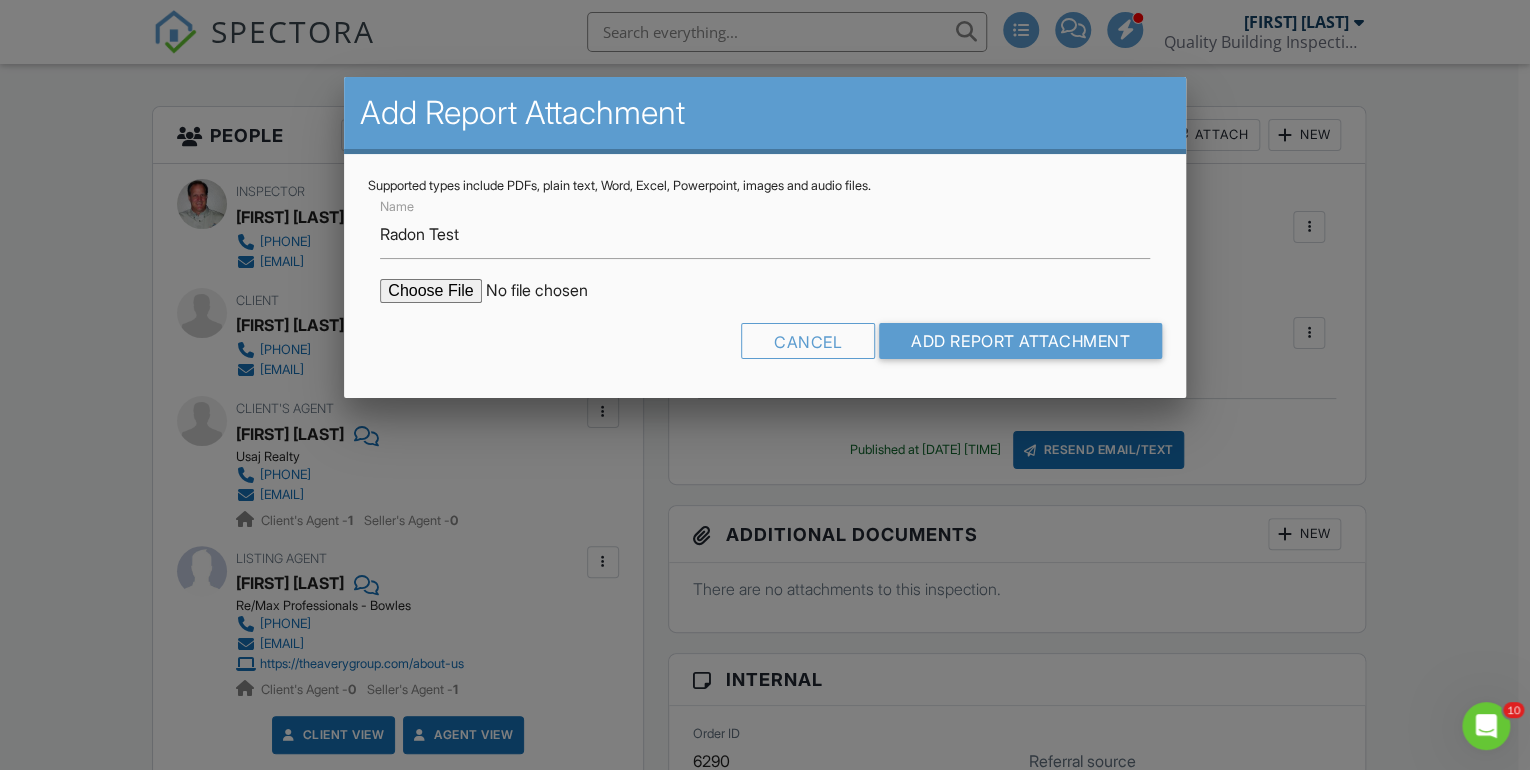 type on "C:\fakepath\Ward Ct 1865 radon.pdf" 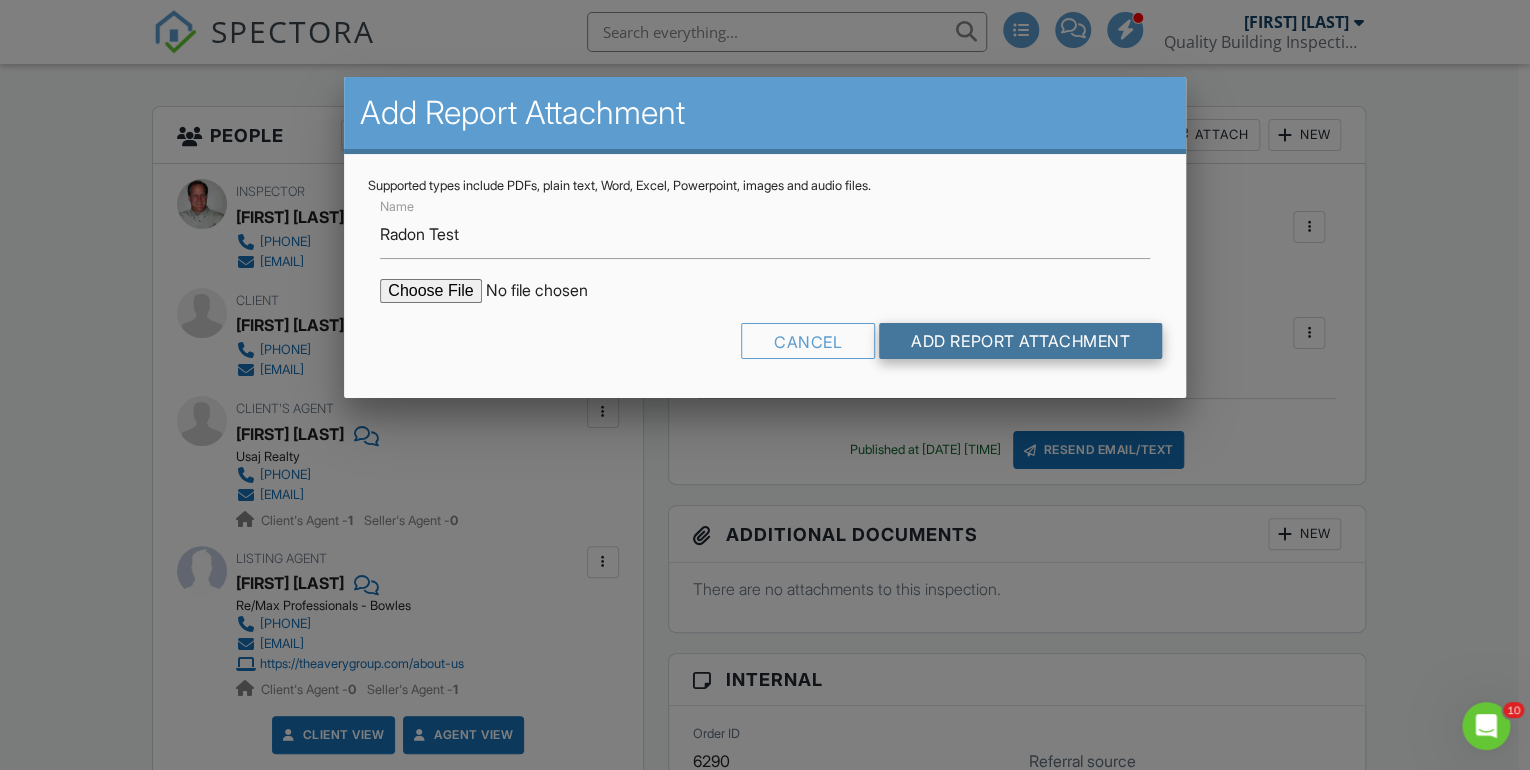 click on "Add Report Attachment" at bounding box center (1020, 341) 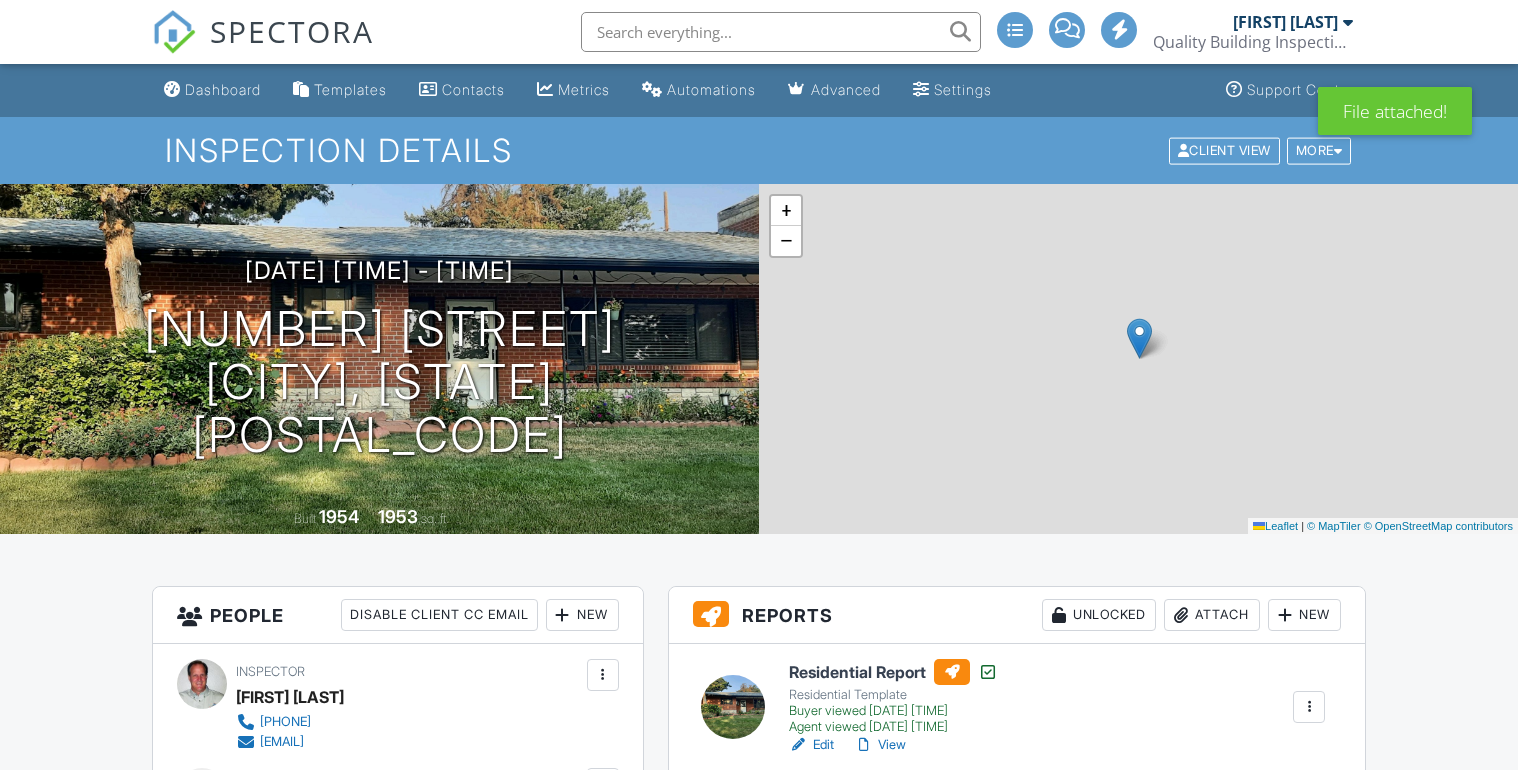 scroll, scrollTop: 0, scrollLeft: 0, axis: both 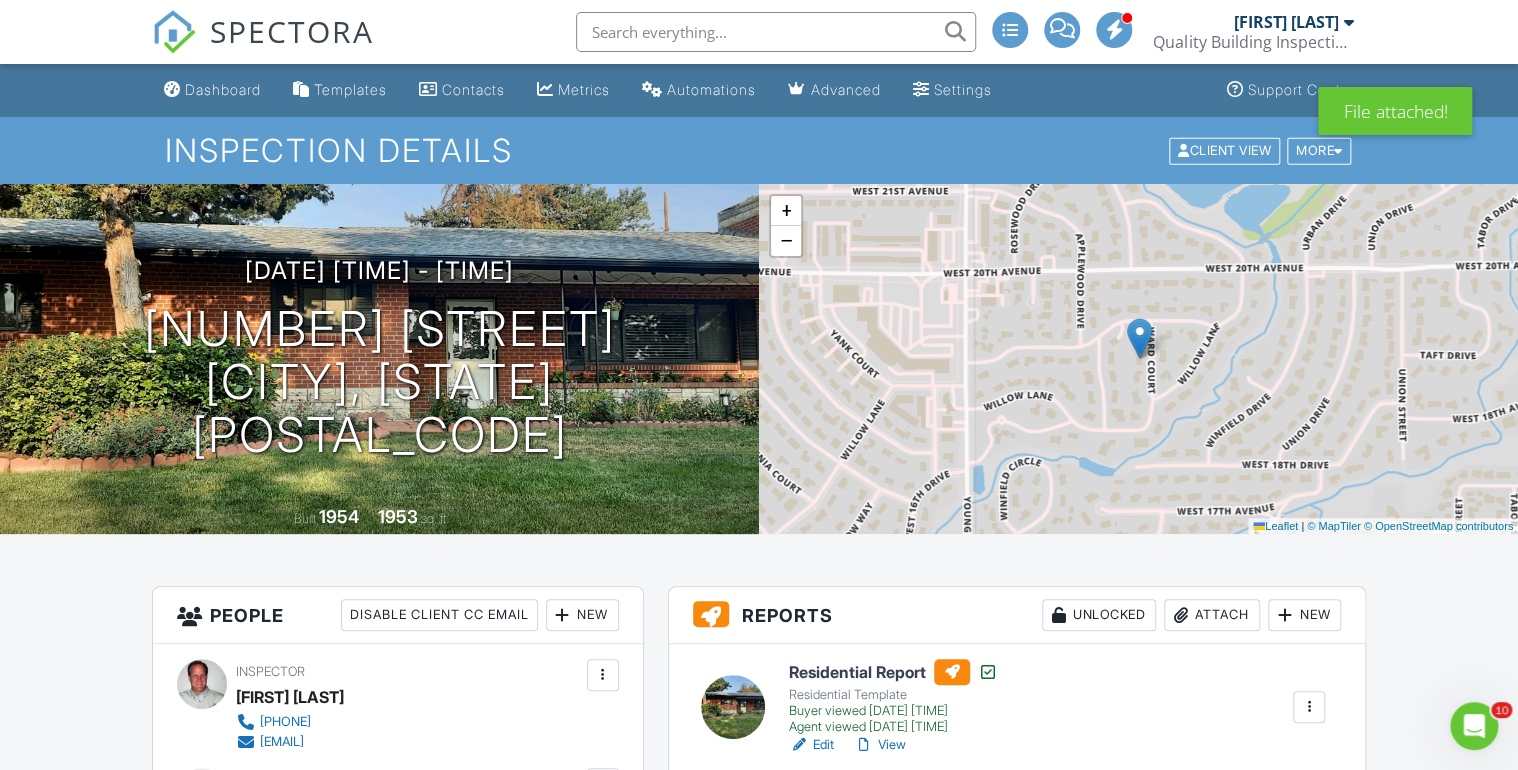 click on "Dashboard
Templates
Contacts
Metrics
Automations
Advanced
Settings
Support Center
Inspection Details
Client View
More
Property Details
Reschedule
Reorder / Copy
Share
Cancel
Delete
Print Order
Convert to V9
View Change Log
[DATE] [TIME]
- [TIME]
[NUMBER] [STREET]
[CITY], [STATE] [POSTAL_CODE]
Built
1954
1953
sq. ft.
+ −  Leaflet   |   © MapTiler   © OpenStreetMap contributors
All emails and texts are disabled for this inspection!
All emails and texts have been disabled for this inspection. This may have happened due to someone manually disabling them or this inspection being unconfirmed when it was scheduled. To re-enable emails and texts for this inspection, click the button below.
Turn on emails and texts" at bounding box center [759, 2088] 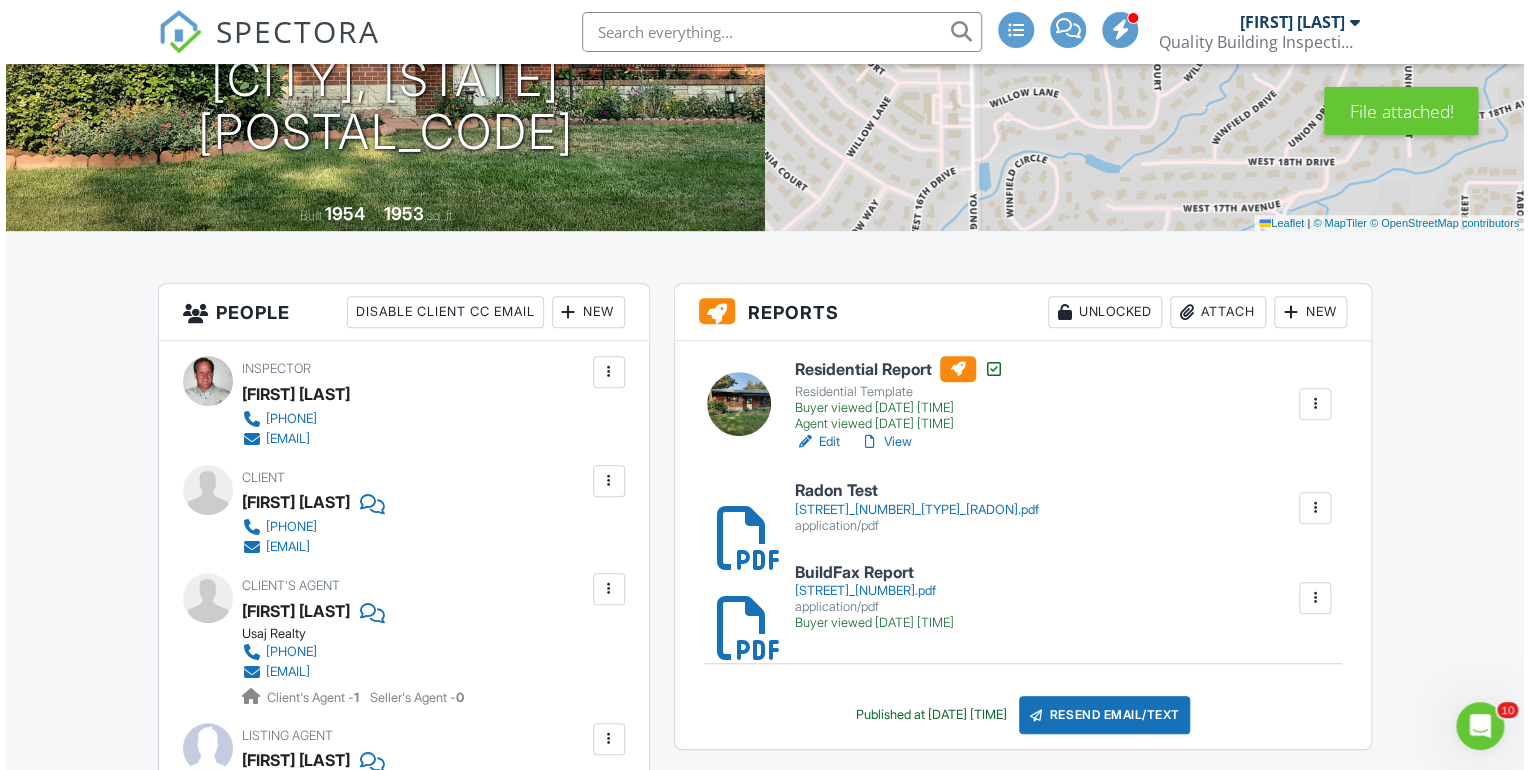 scroll, scrollTop: 400, scrollLeft: 0, axis: vertical 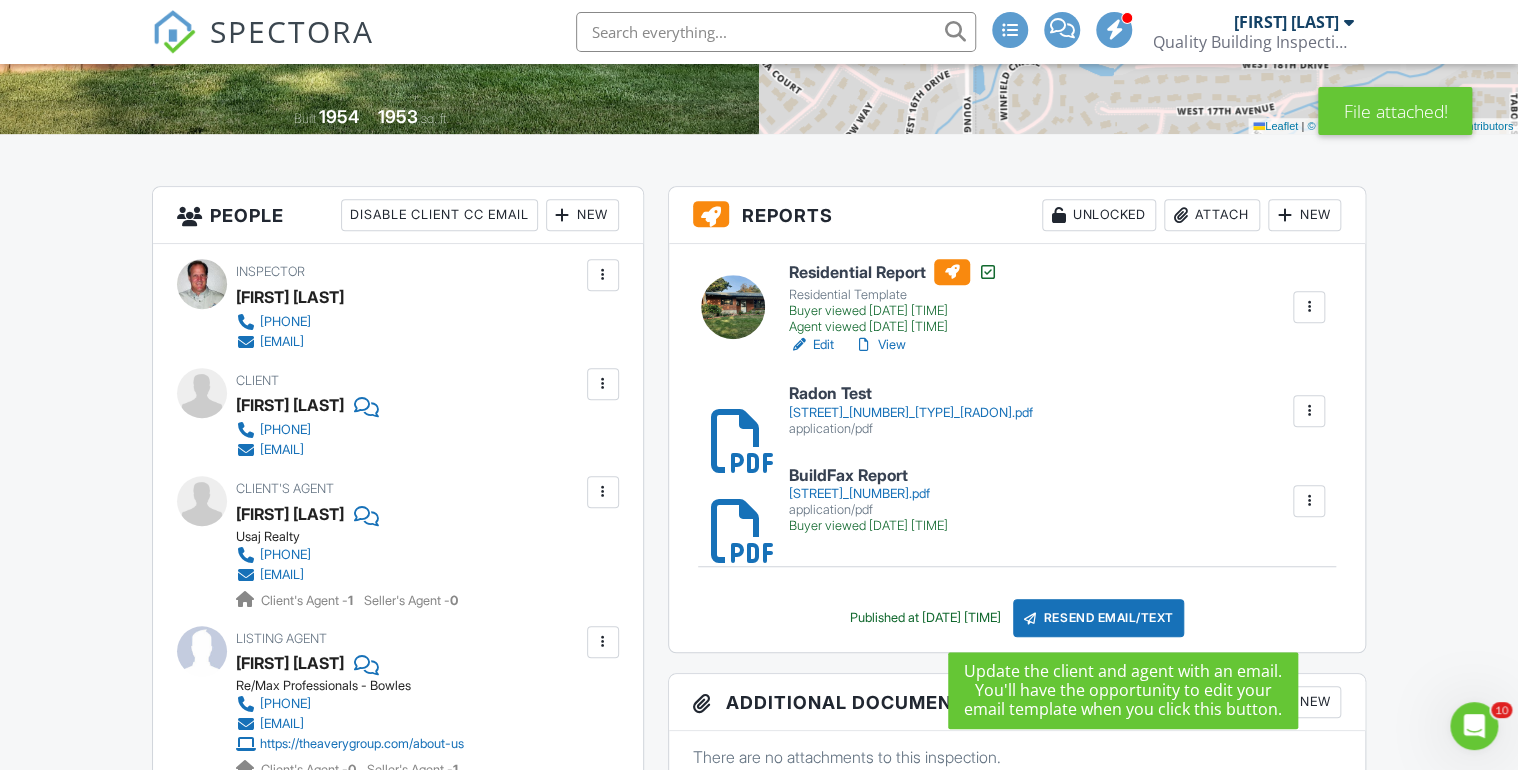 click on "Resend Email/Text" at bounding box center [1099, 618] 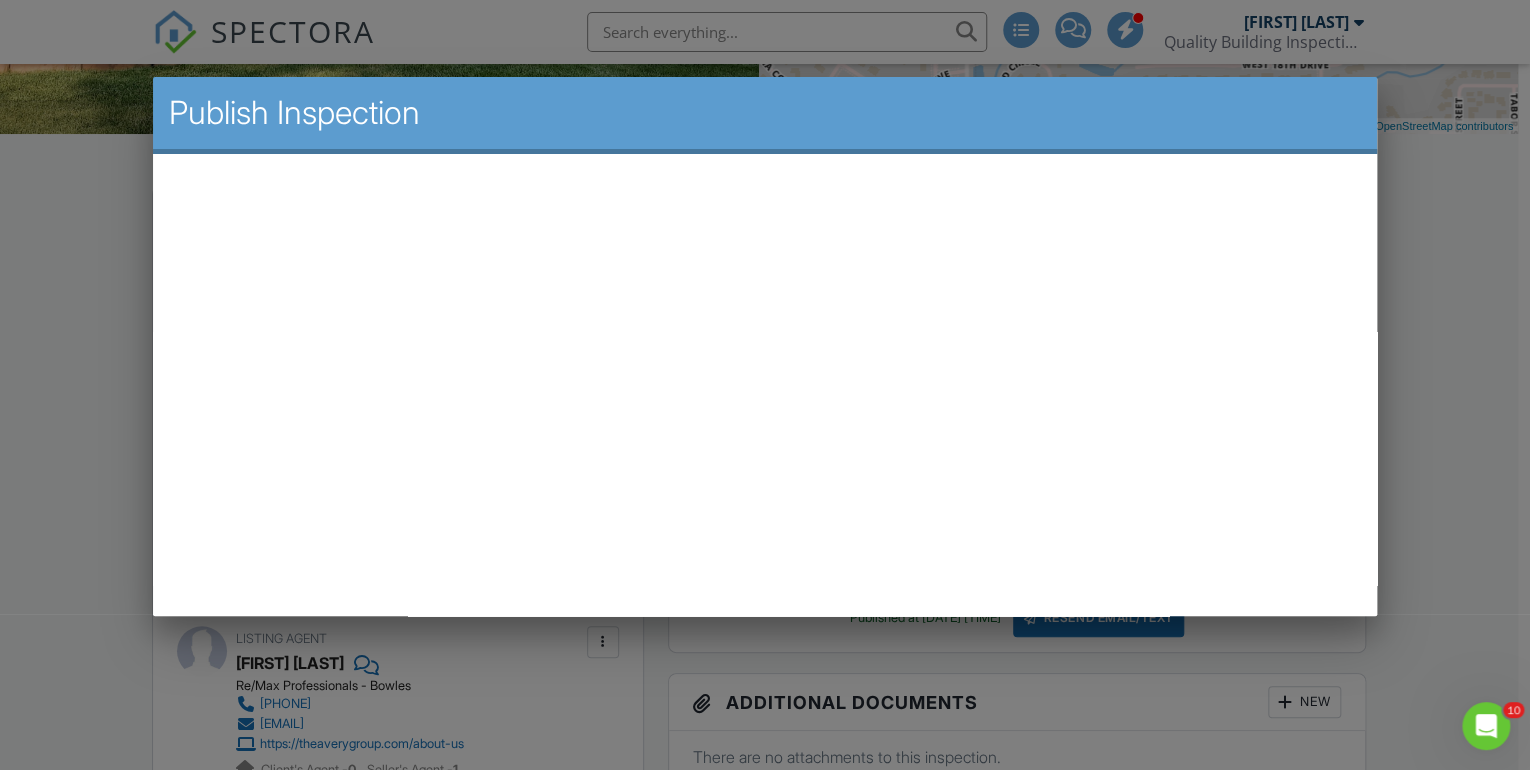 scroll, scrollTop: 0, scrollLeft: 0, axis: both 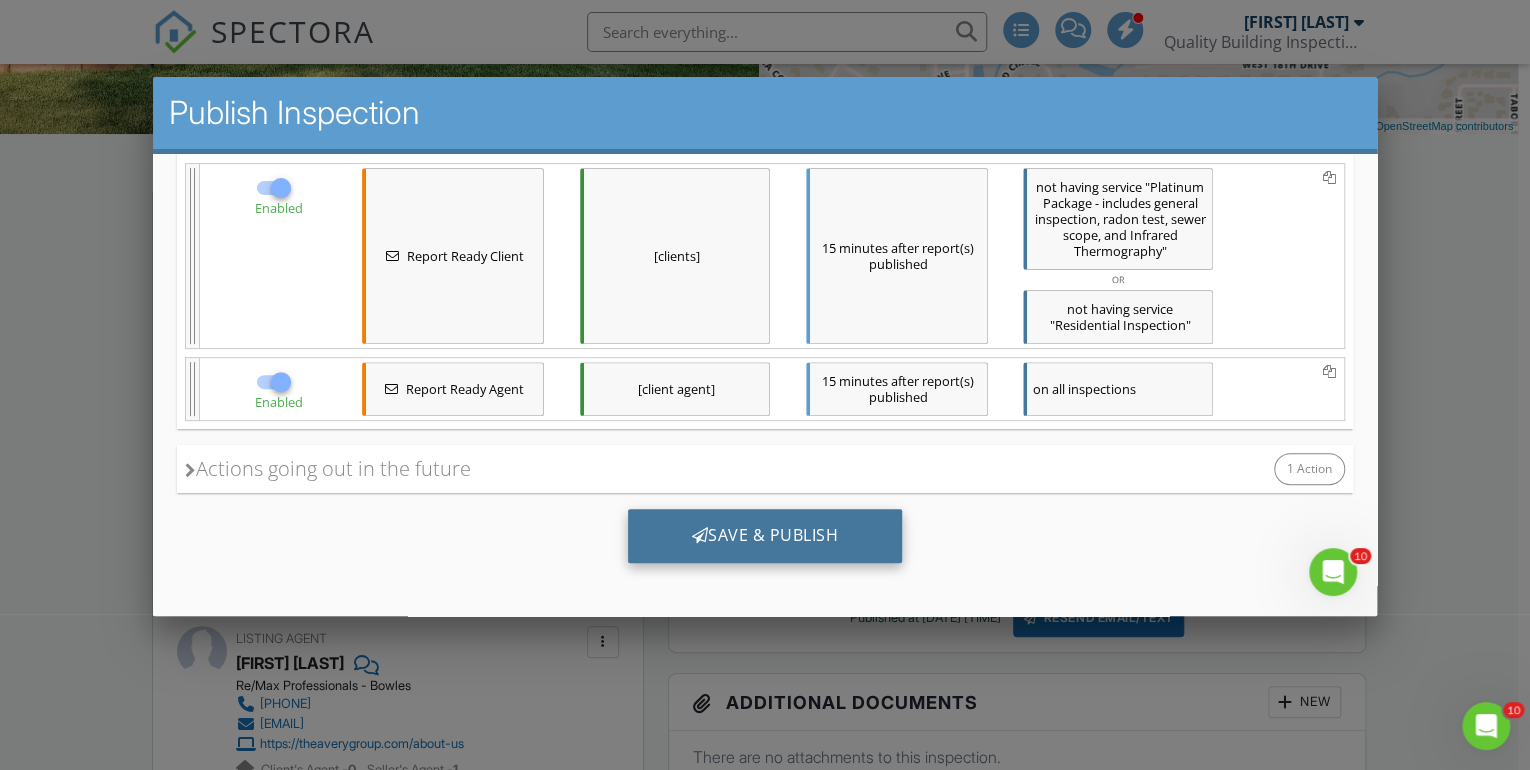 click on "Save & Publish" at bounding box center (765, 536) 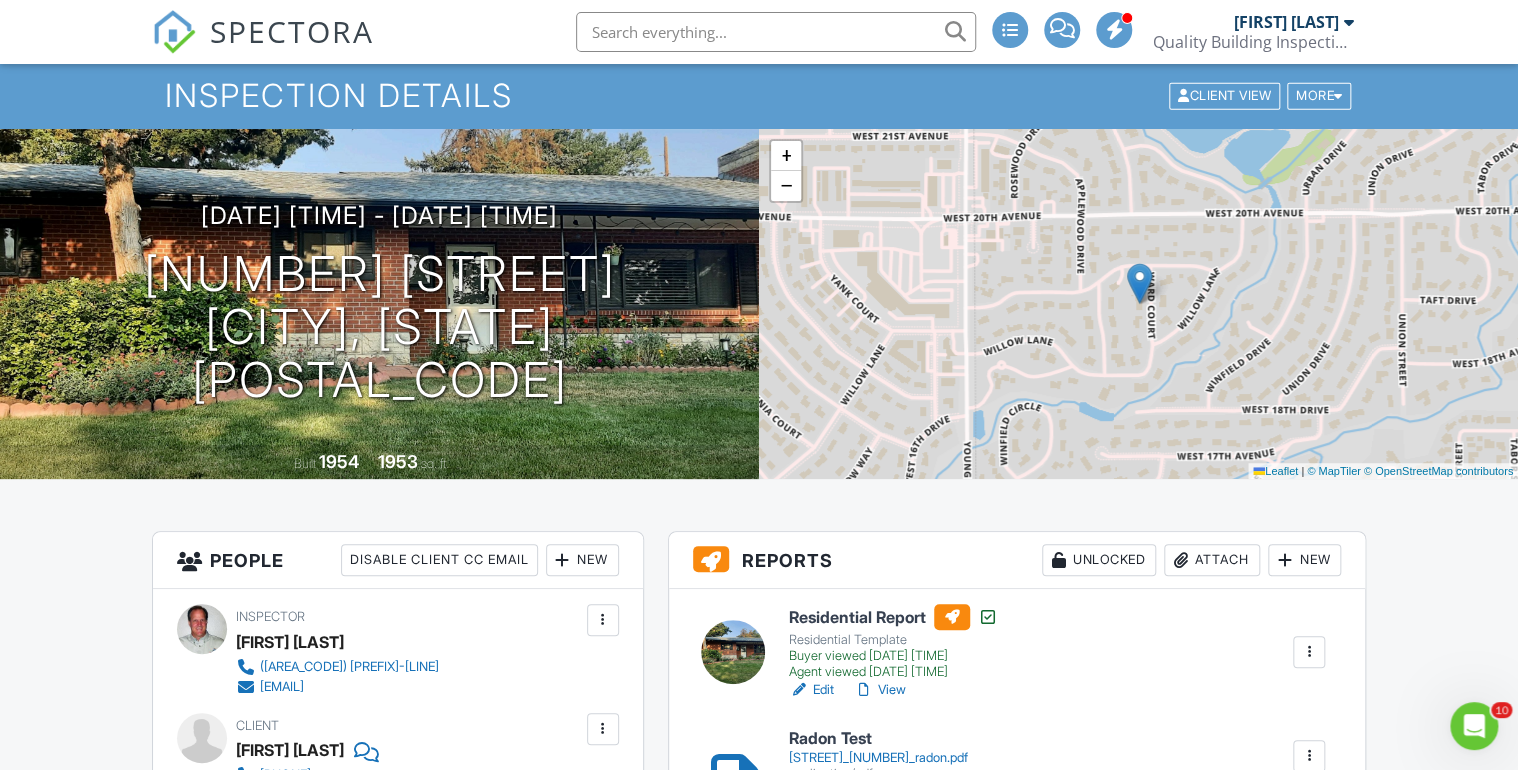 scroll, scrollTop: 396, scrollLeft: 0, axis: vertical 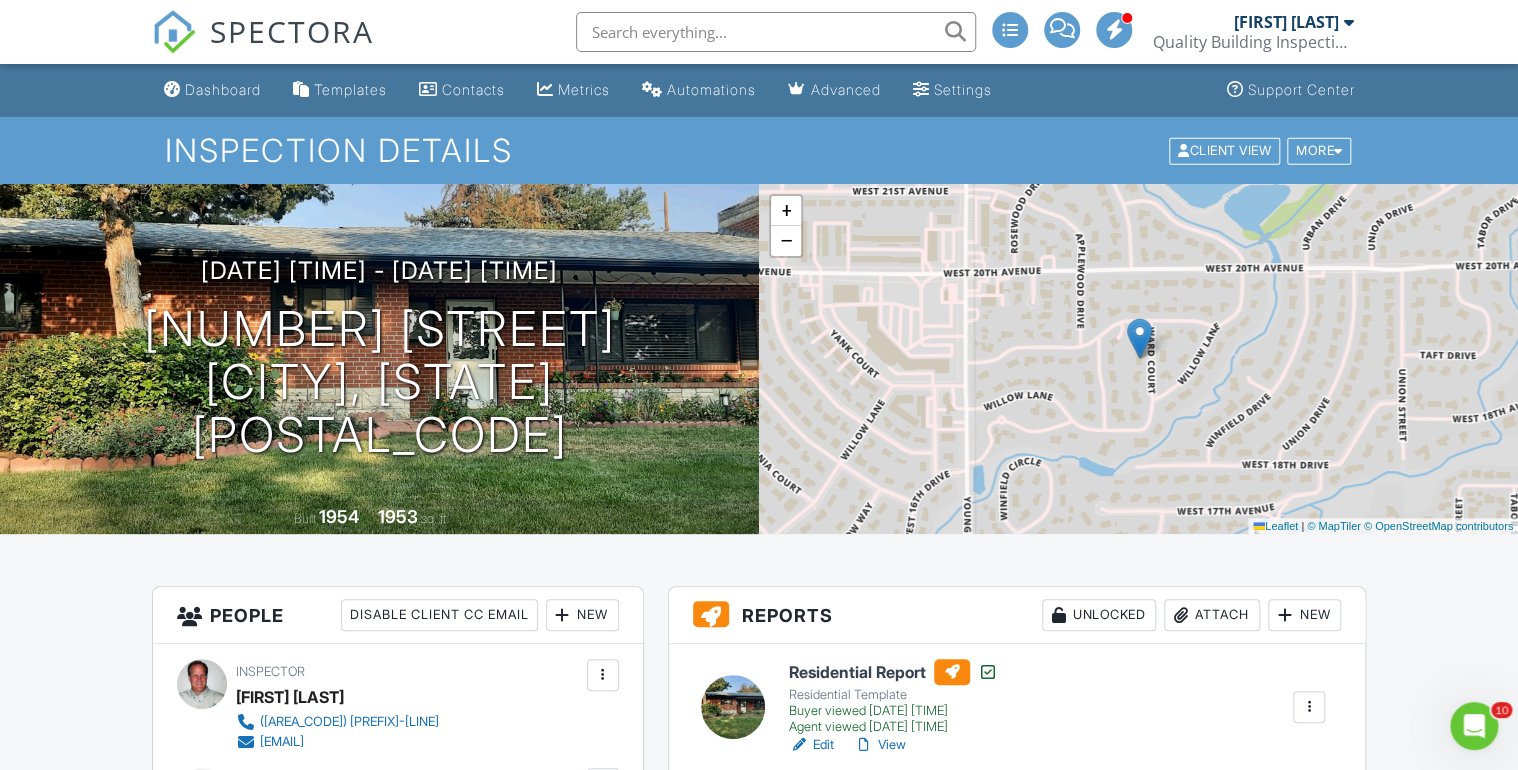 click on "SPECTORA" at bounding box center (292, 31) 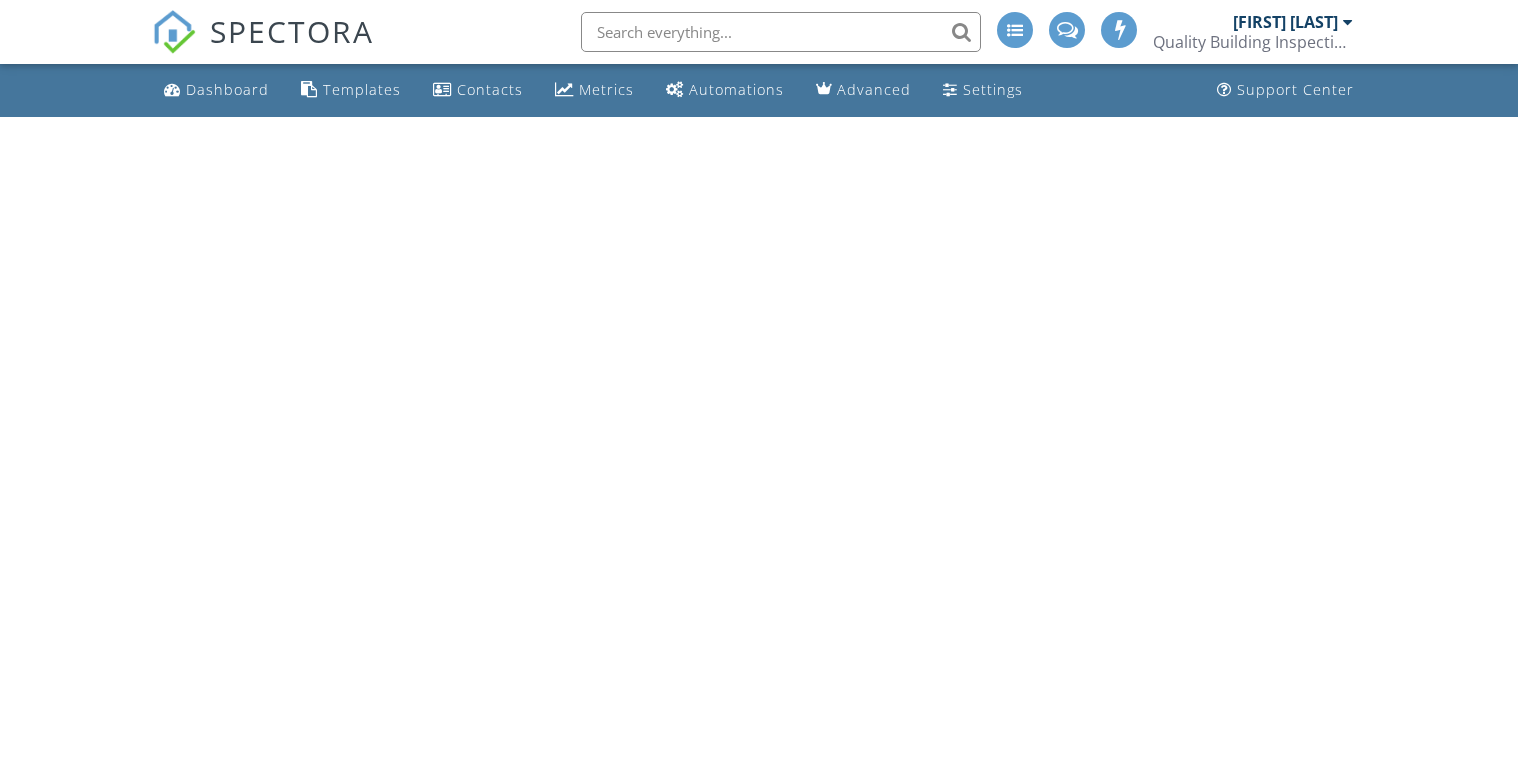scroll, scrollTop: 0, scrollLeft: 0, axis: both 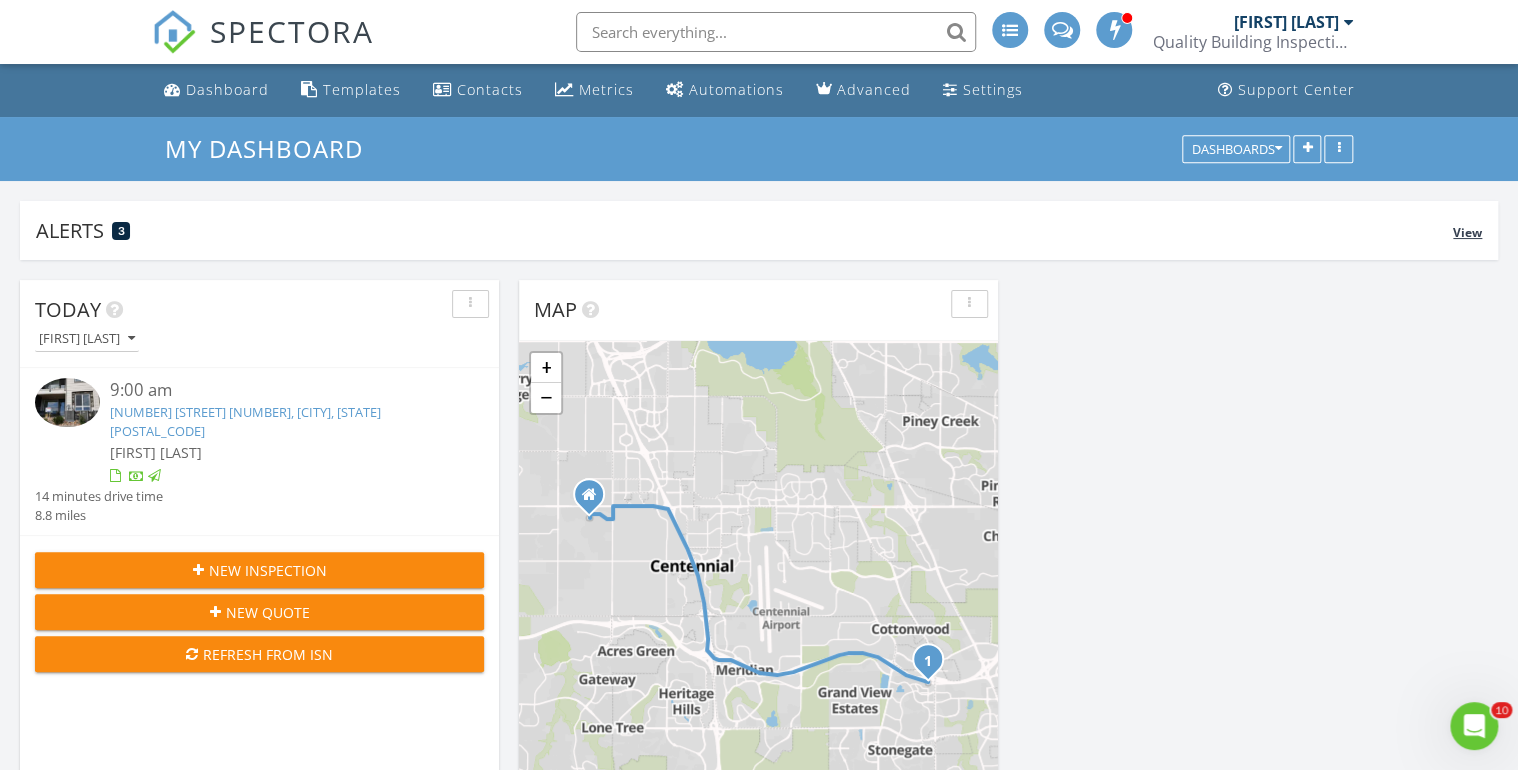 click on "View" at bounding box center (1467, 232) 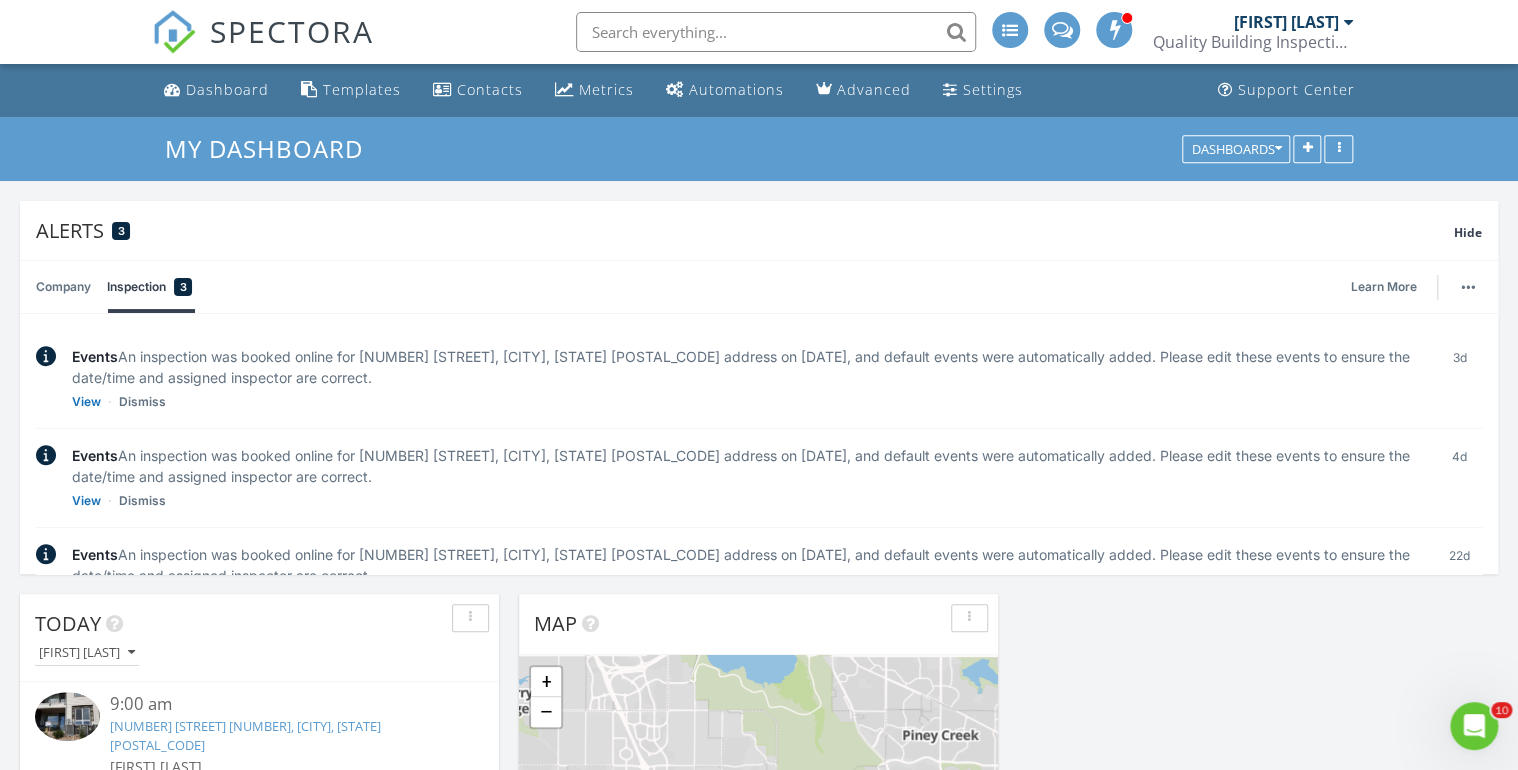scroll, scrollTop: 68, scrollLeft: 0, axis: vertical 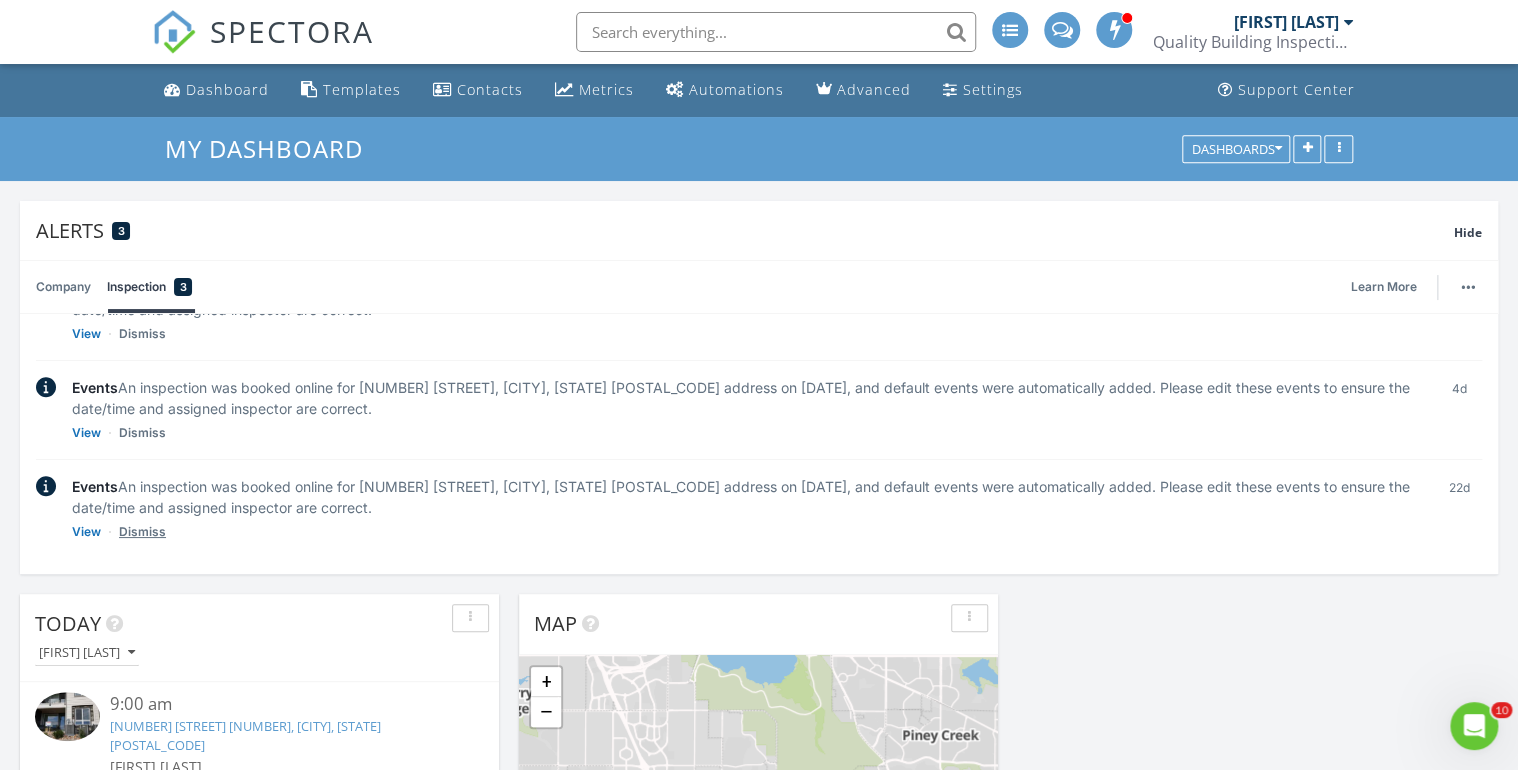 click on "Dismiss" at bounding box center [142, 334] 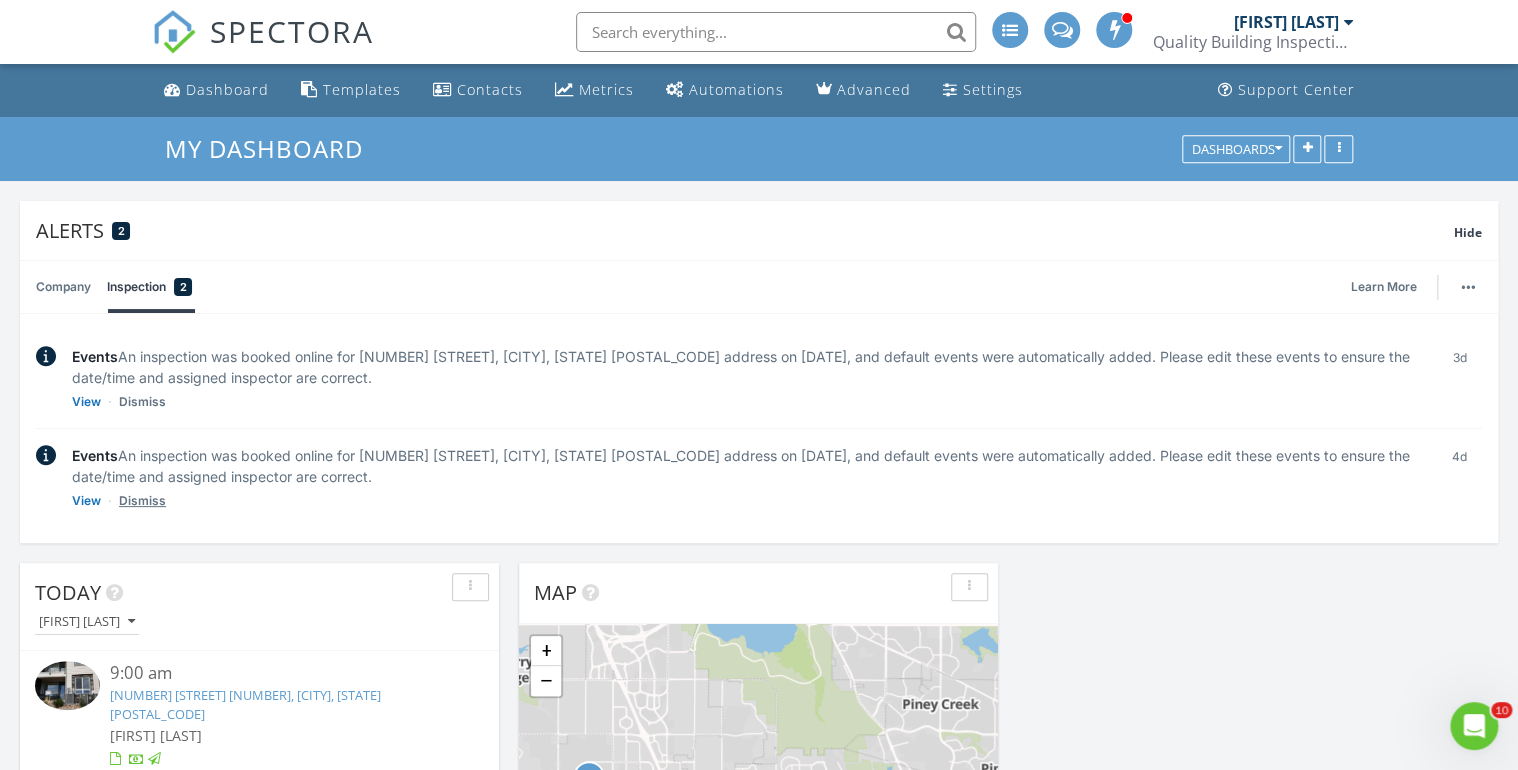click on "Dismiss" at bounding box center [142, 402] 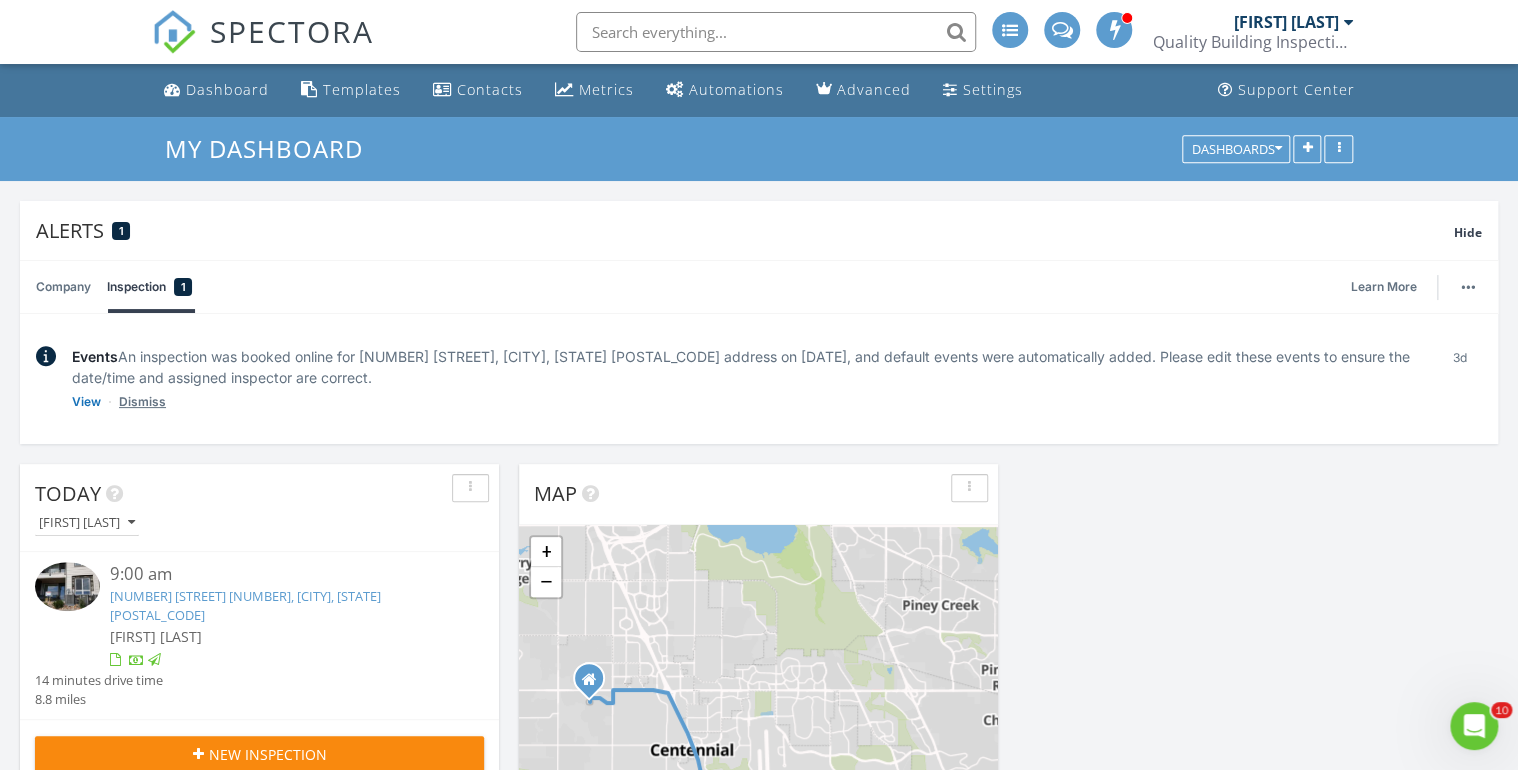 click on "Dismiss" at bounding box center [142, 402] 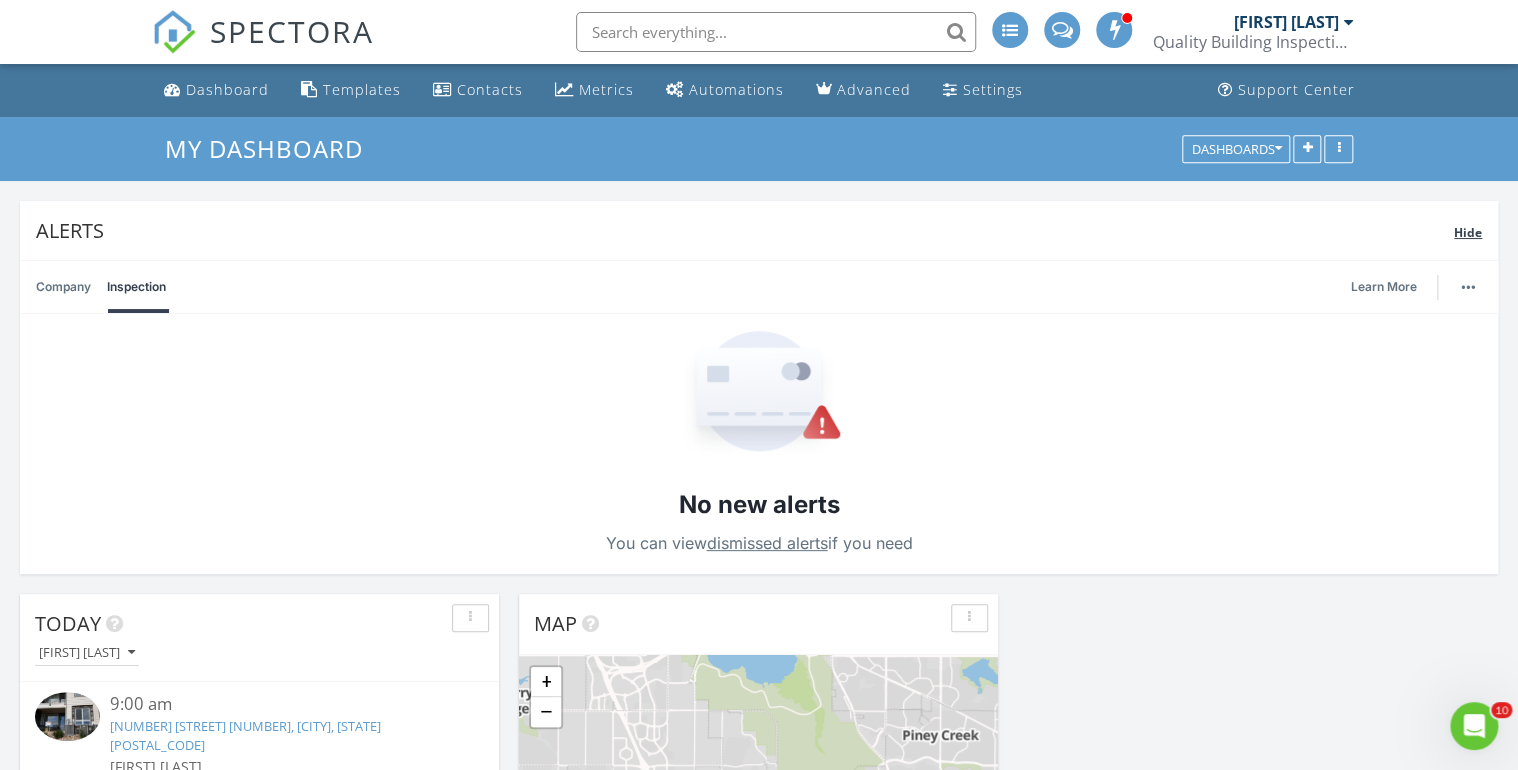 click on "Hide" at bounding box center (1468, 232) 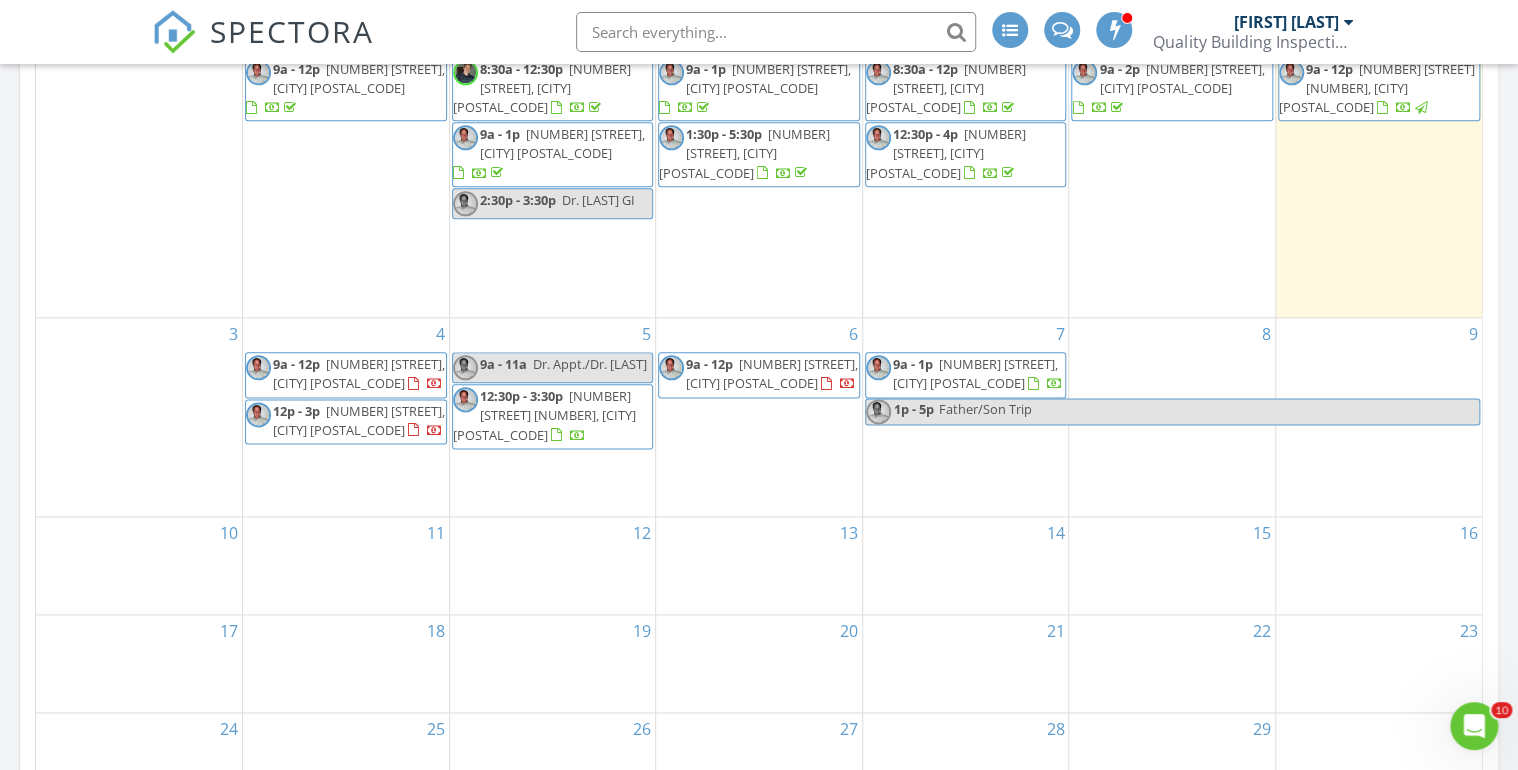 scroll, scrollTop: 702, scrollLeft: 0, axis: vertical 